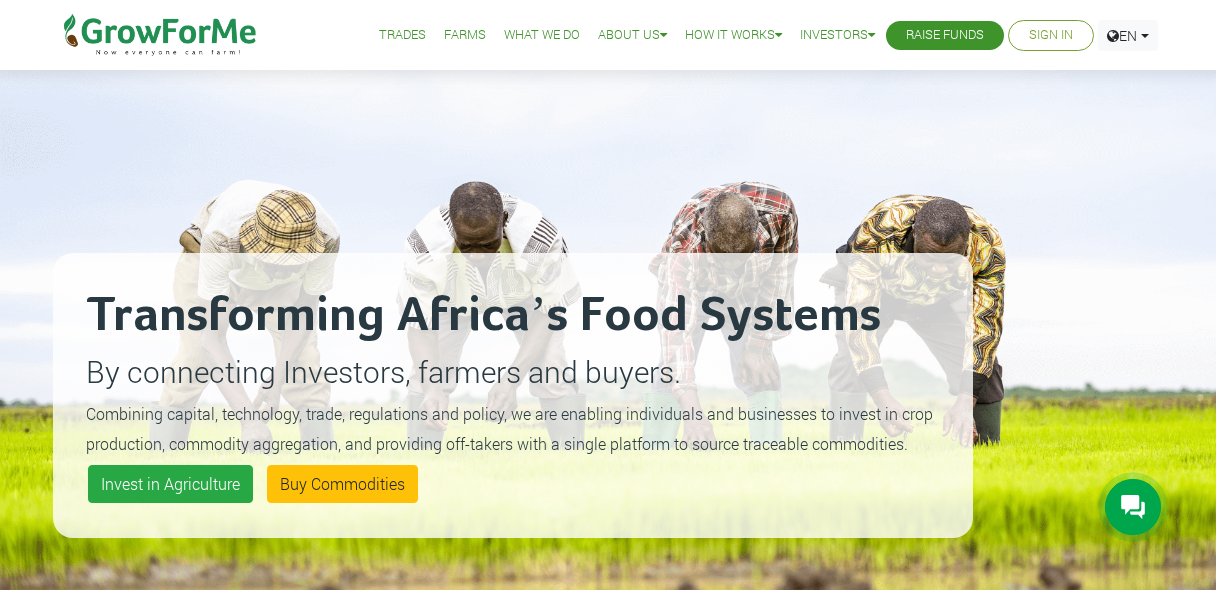 scroll, scrollTop: 0, scrollLeft: 0, axis: both 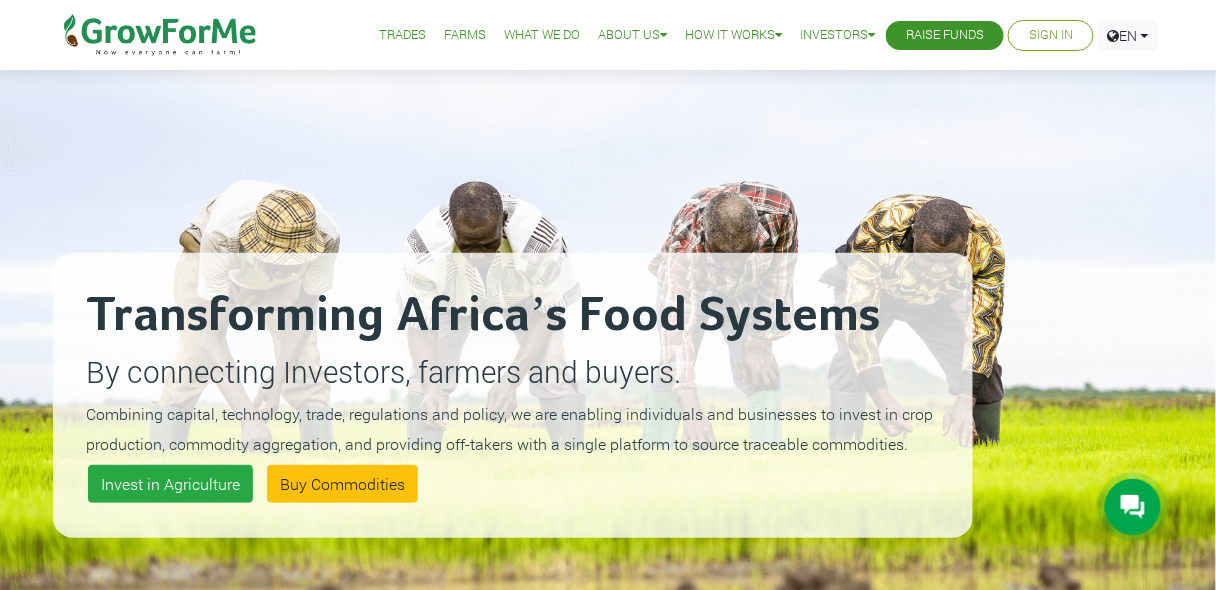 click on "Transforming Africa’s Food Systems
By connecting Investors, farmers and buyers.
Combining capital, technology, trade, regulations and policy, we are enabling individuals and businesses to invest in crop production, commodity aggregation, and providing off-takers with a single platform to source traceable commodities.
Invest in Agriculture
Buy Commodities" at bounding box center (513, 395) 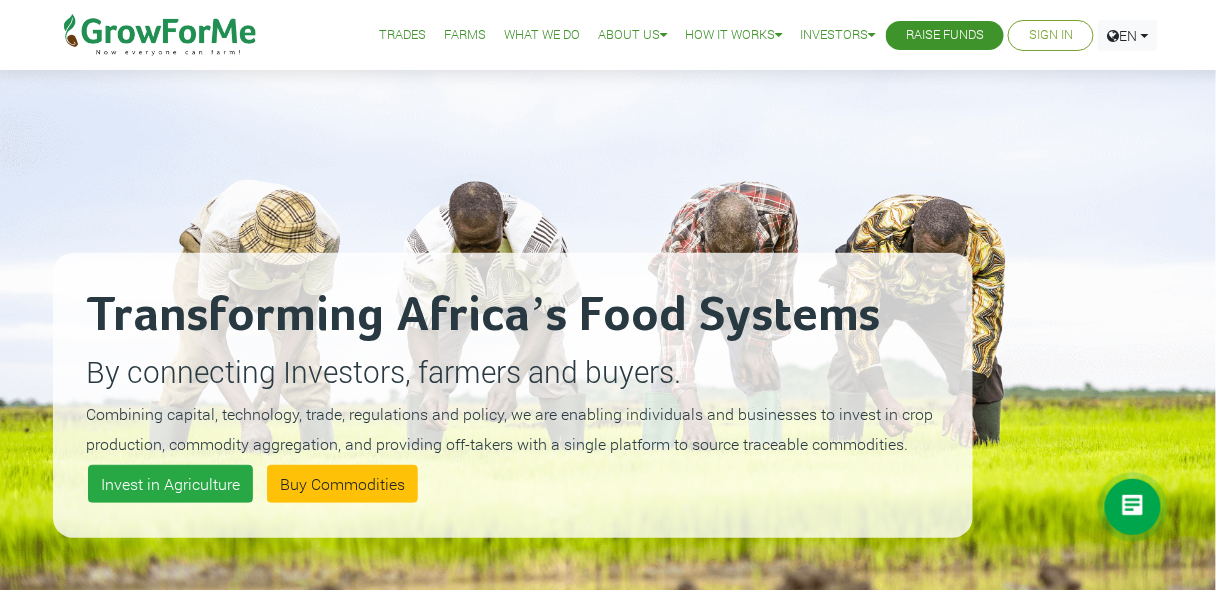 click at bounding box center (1083, 395) 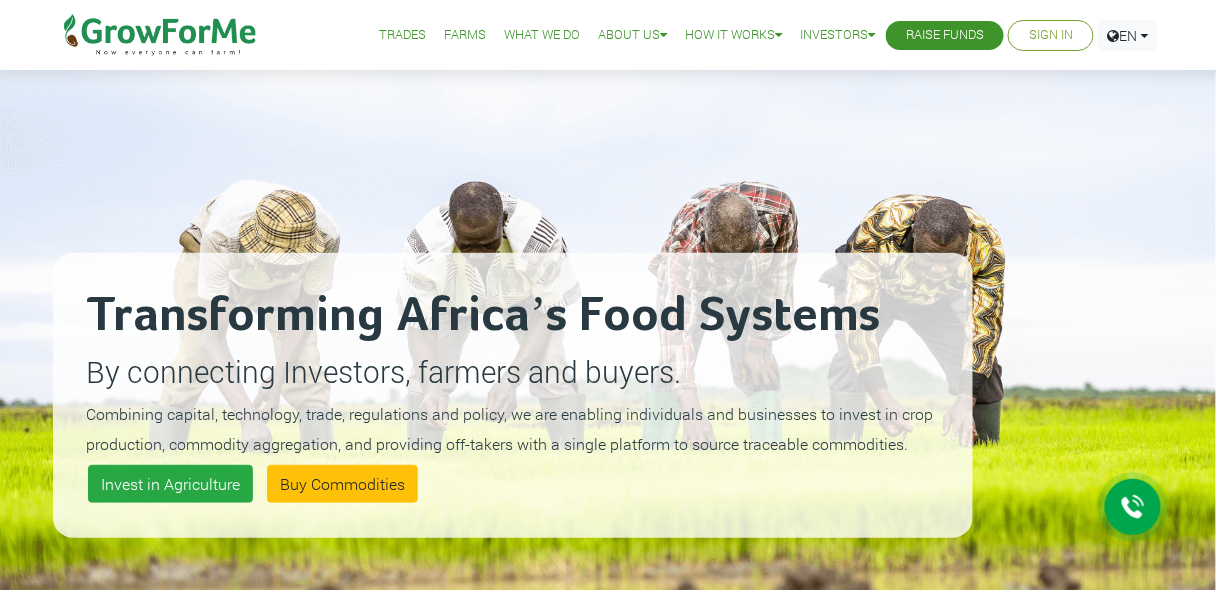 click at bounding box center (1083, 395) 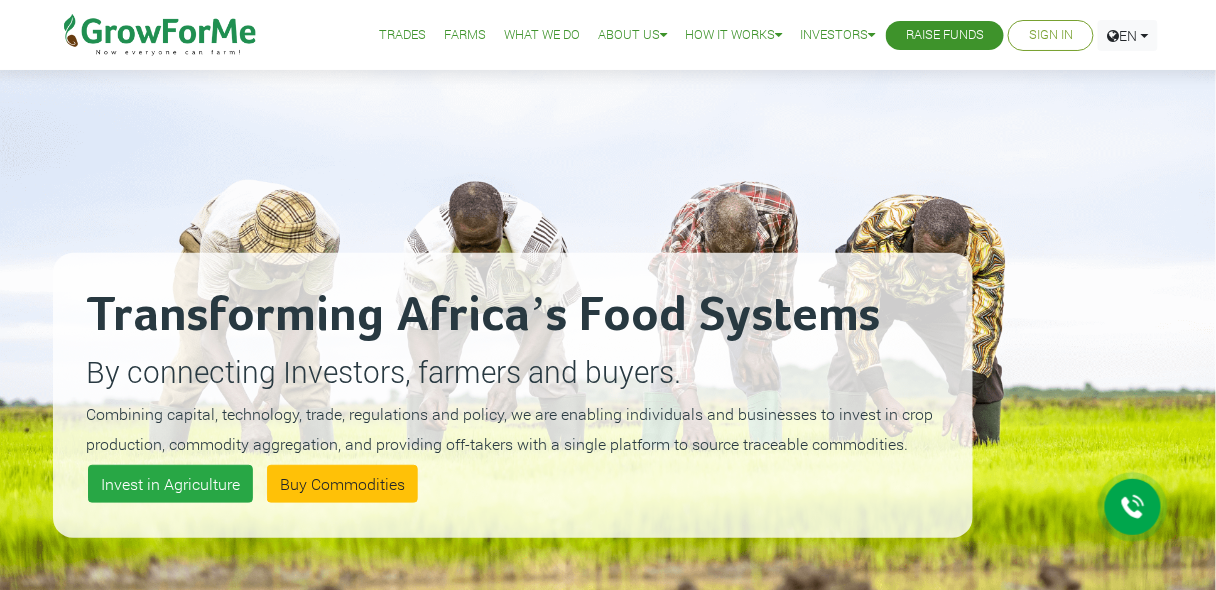 click on "Transforming Africa’s Food Systems
By connecting Investors, farmers and buyers.
Combining capital, technology, trade, regulations and policy, we are enabling individuals and businesses to invest in crop production, commodity aggregation, and providing off-takers with a single platform to source traceable commodities.
Invest in Agriculture
Buy Commodities" at bounding box center (608, 370) 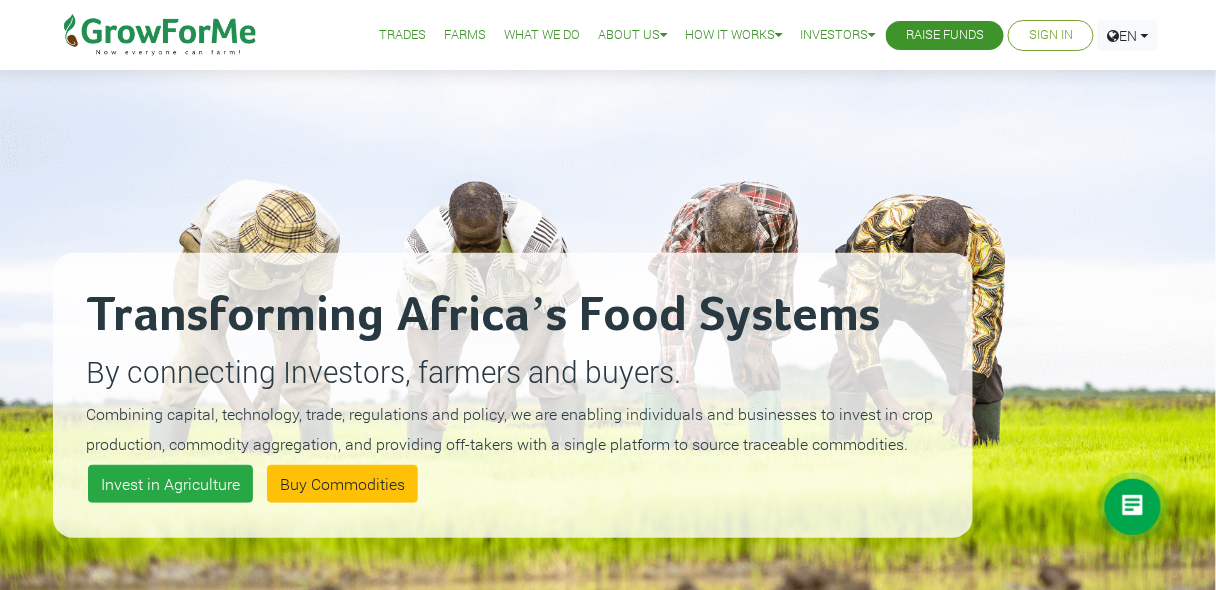 click at bounding box center [1083, 395] 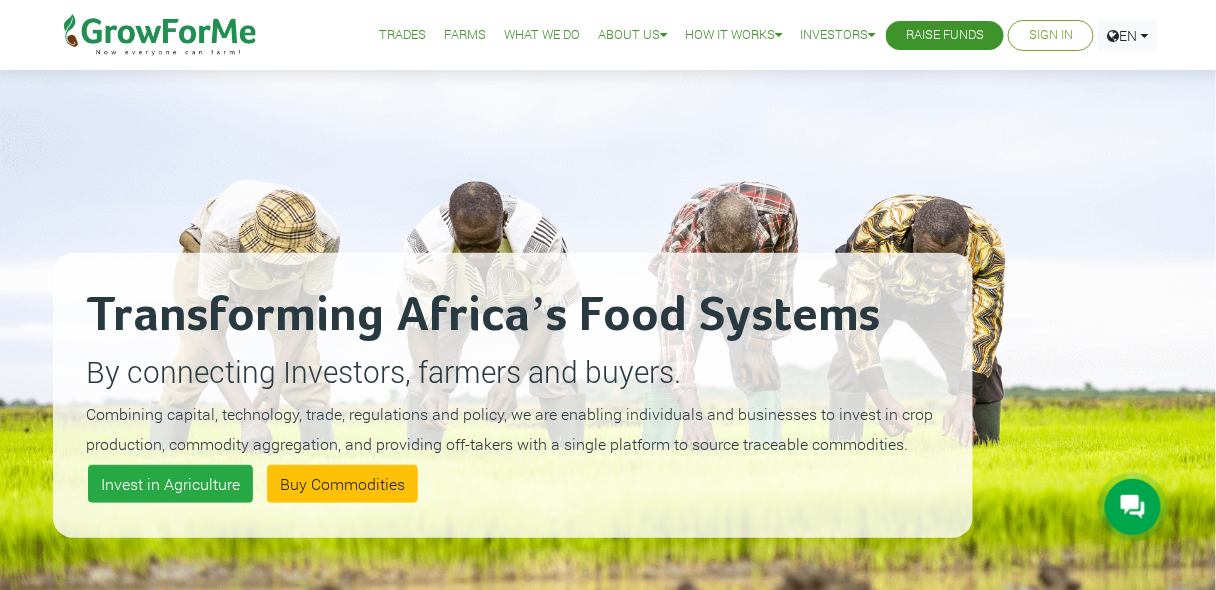 click at bounding box center (1083, 395) 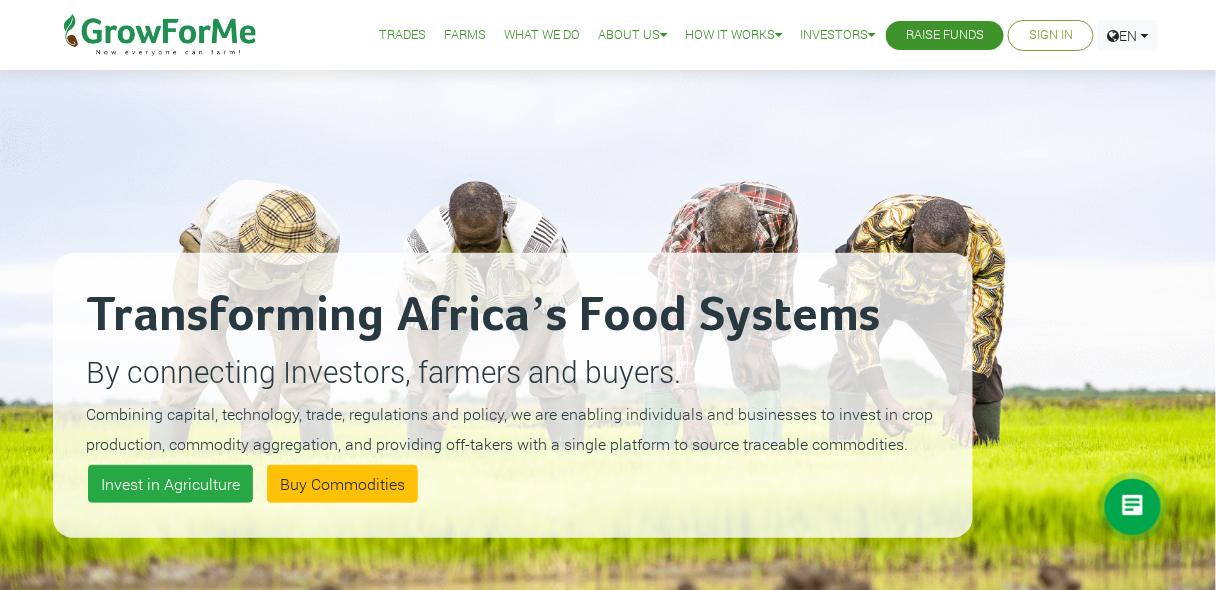 click at bounding box center [1083, 395] 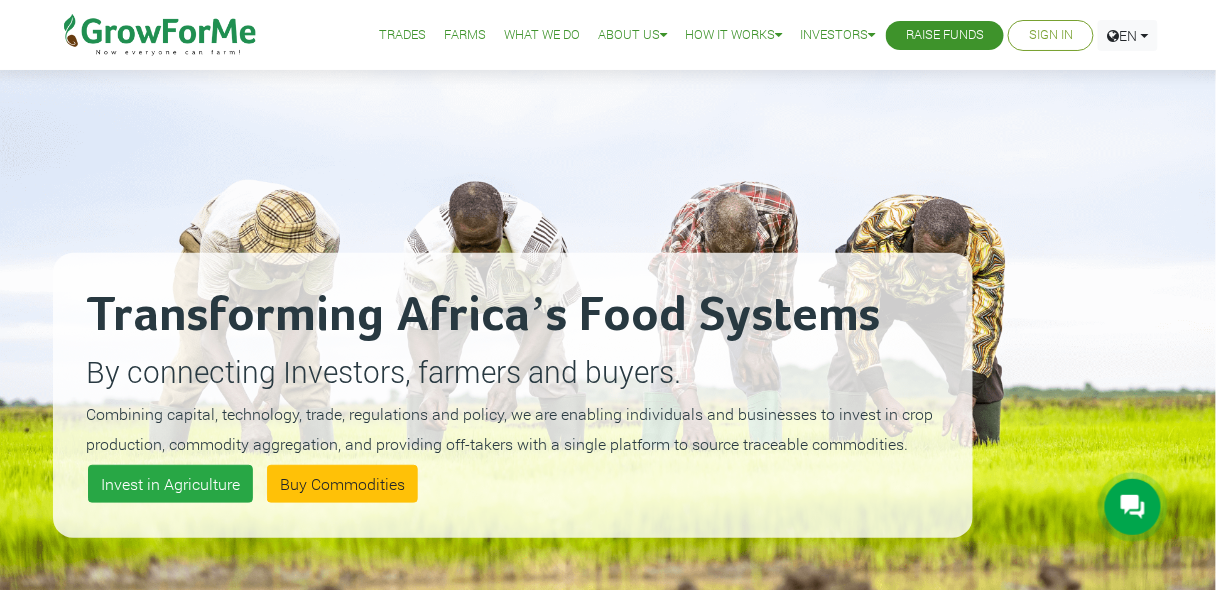 click at bounding box center [1083, 395] 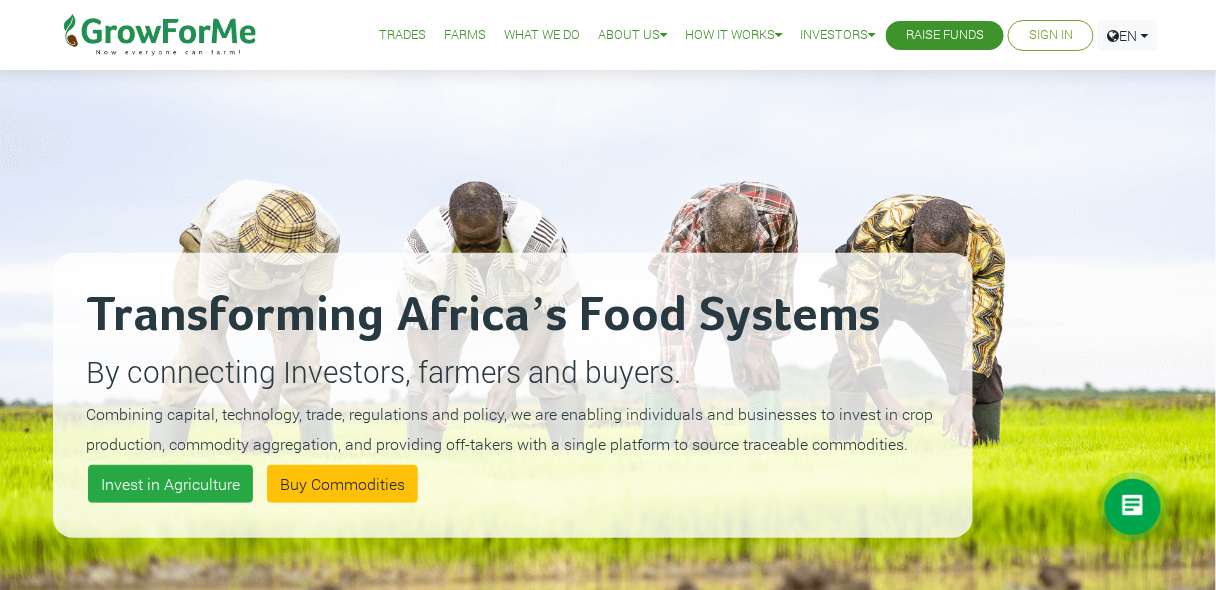 scroll, scrollTop: 0, scrollLeft: 0, axis: both 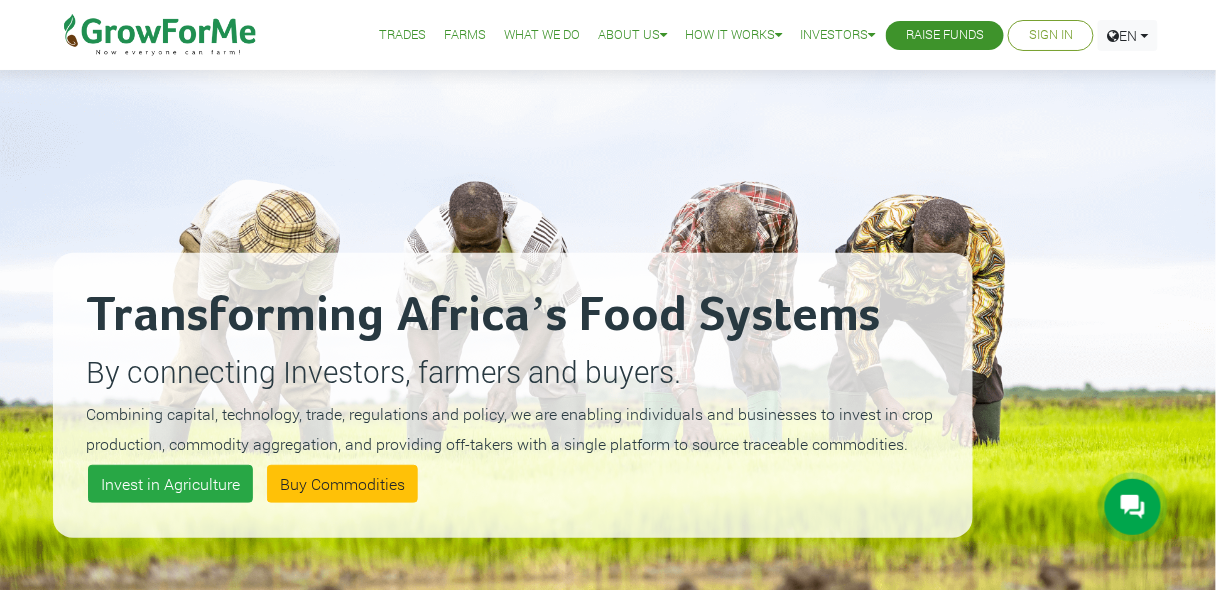 click at bounding box center (1083, 395) 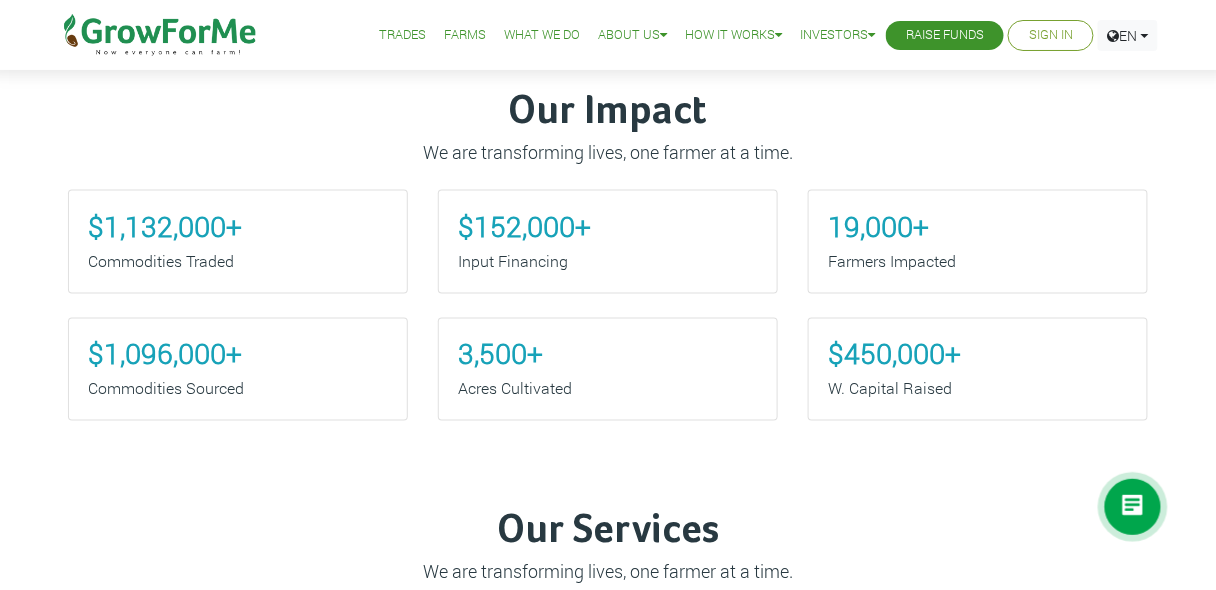 scroll, scrollTop: 704, scrollLeft: 0, axis: vertical 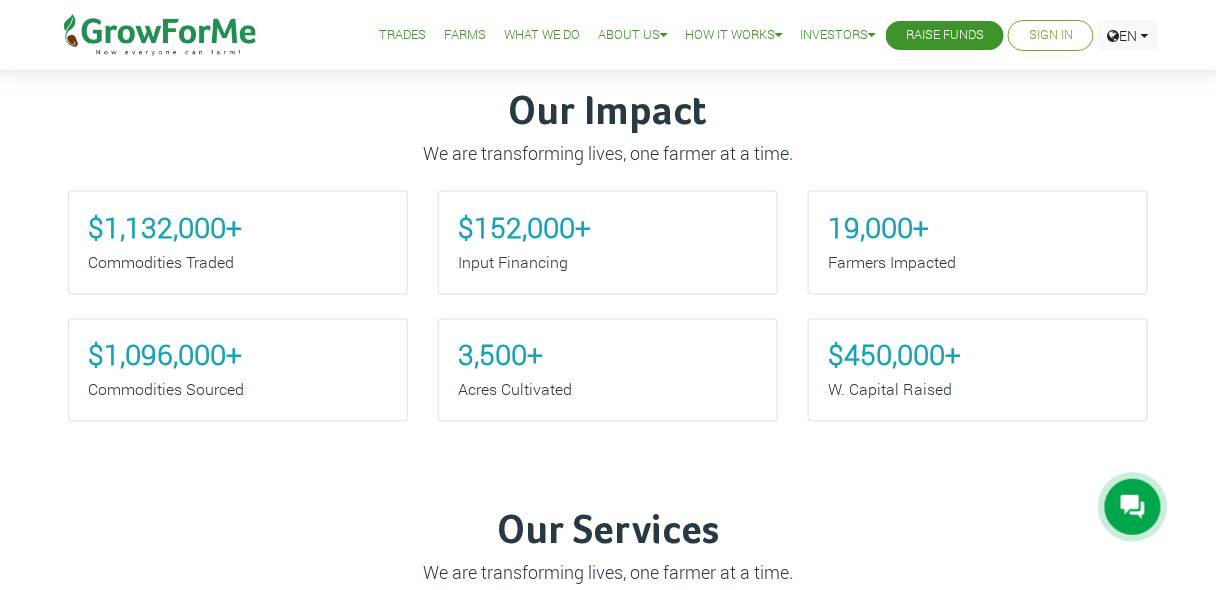 click on "Our Impact
We are transforming lives, one farmer at a time.
$1,132,000+
Commodities Traded
$152,000+
Input Financing
19,000+
Farmers Impacted
$1,096,000+
Commodities Sourced
3,500+
Acres Cultivated" at bounding box center (608, 266) 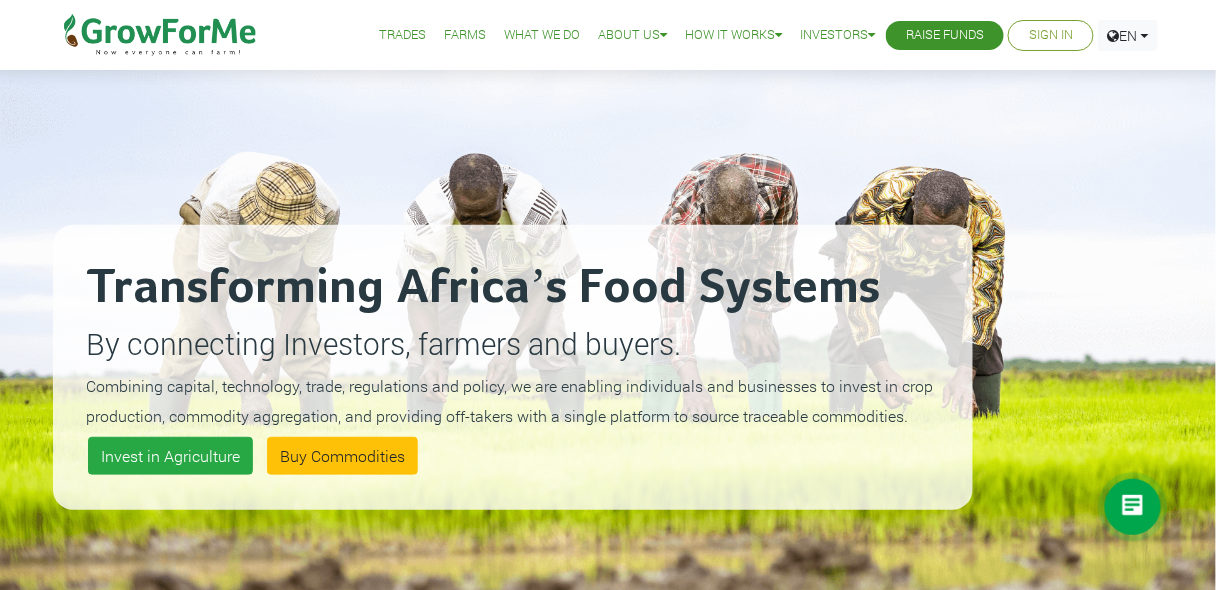 scroll, scrollTop: 32, scrollLeft: 0, axis: vertical 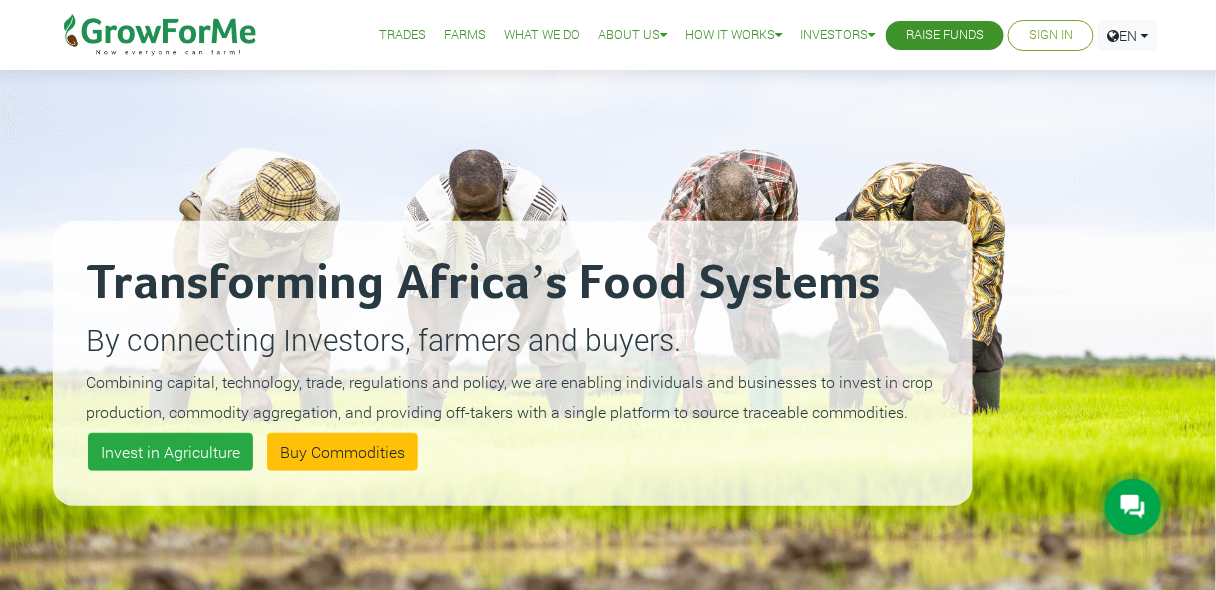 drag, startPoint x: 1169, startPoint y: 313, endPoint x: 1162, endPoint y: 361, distance: 48.507732 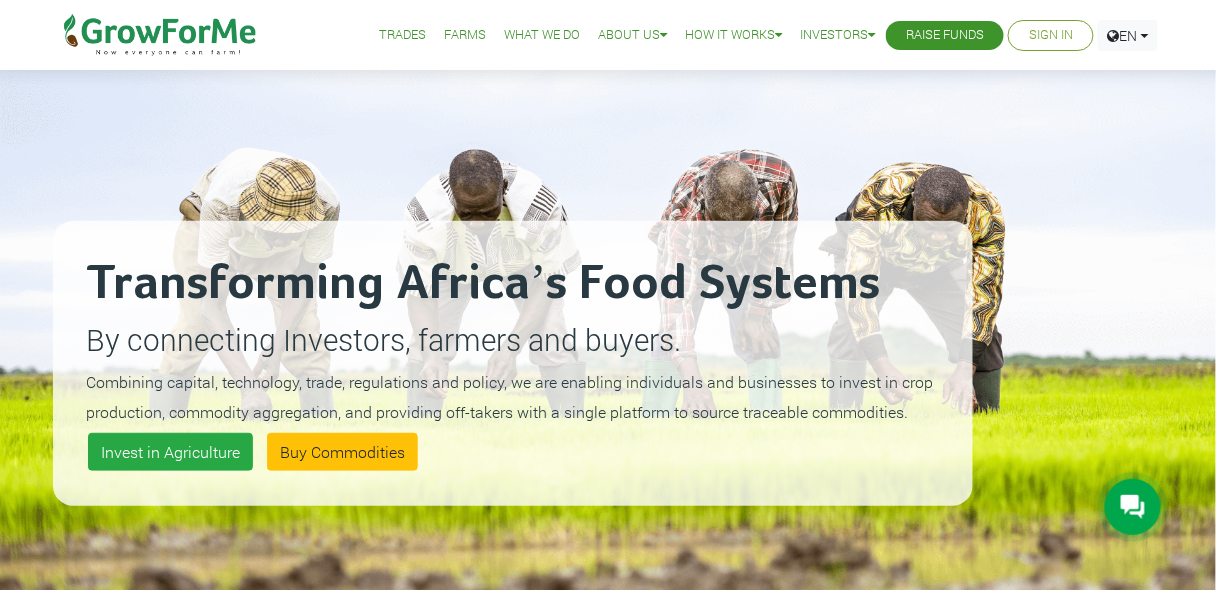 click at bounding box center [1083, 363] 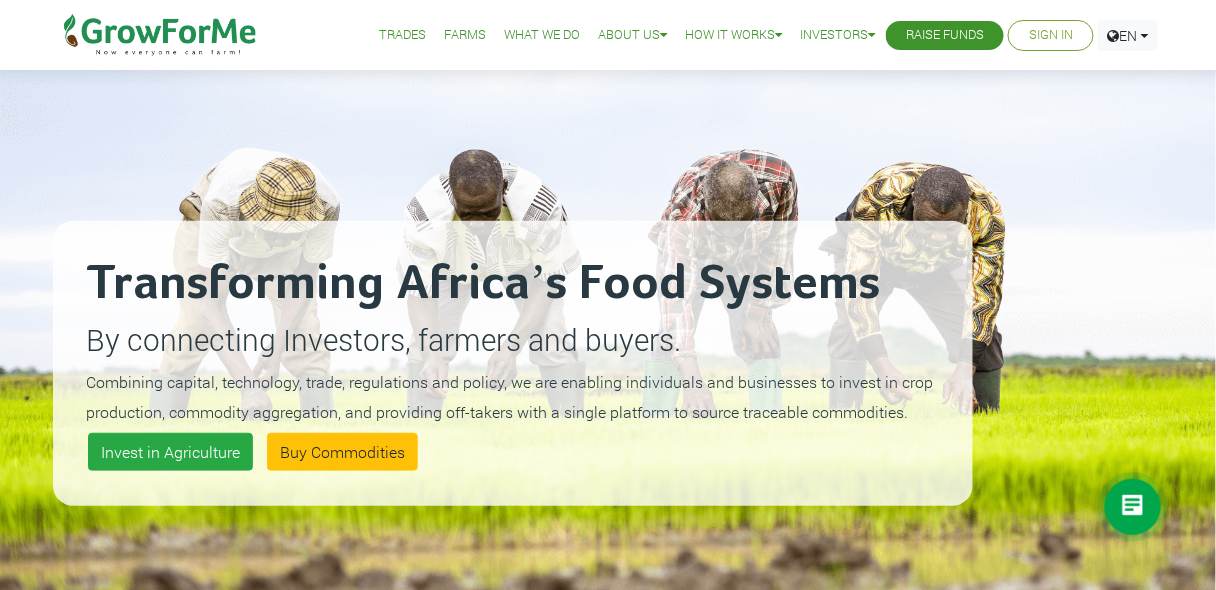 click at bounding box center [1083, 363] 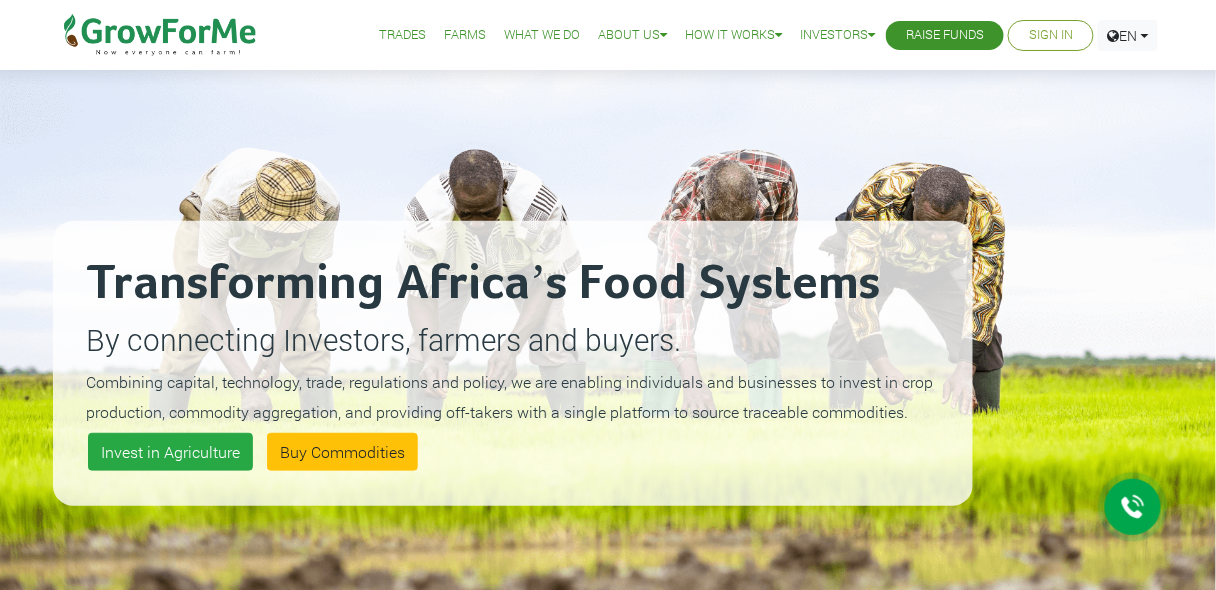 click at bounding box center [1083, 363] 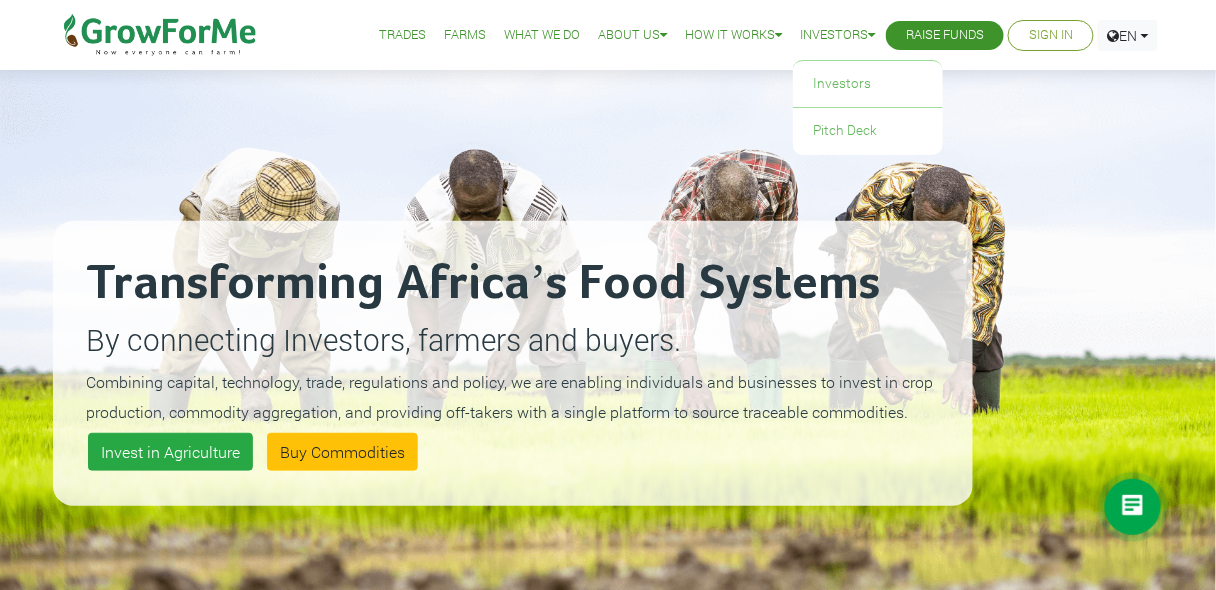click at bounding box center [871, 35] 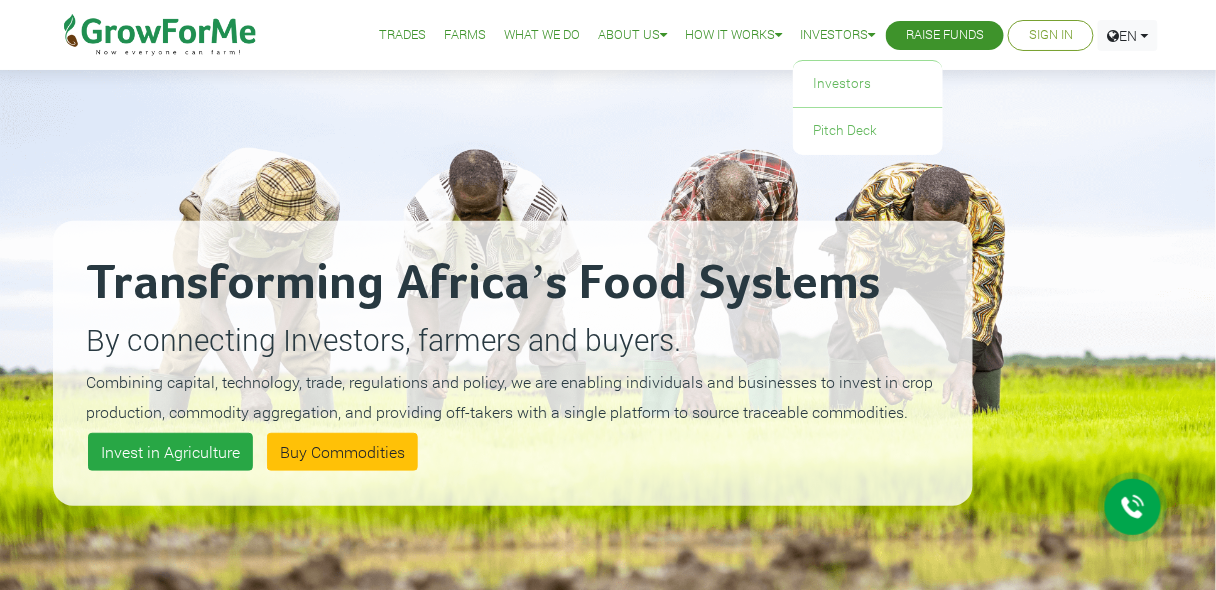 click at bounding box center [871, 35] 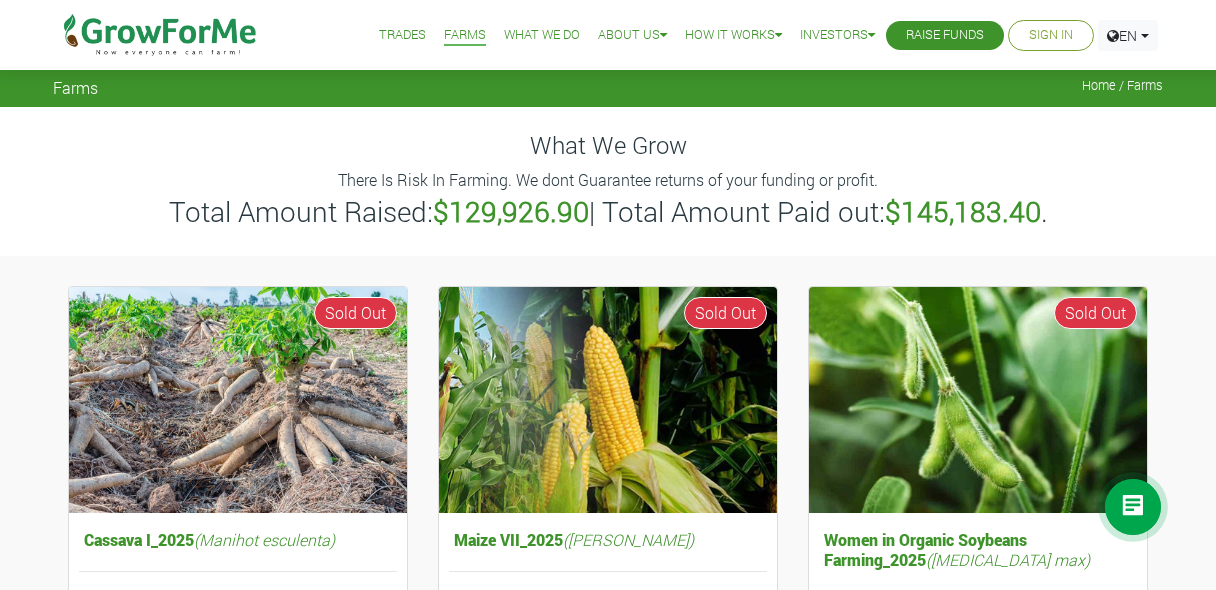 scroll, scrollTop: 32, scrollLeft: 0, axis: vertical 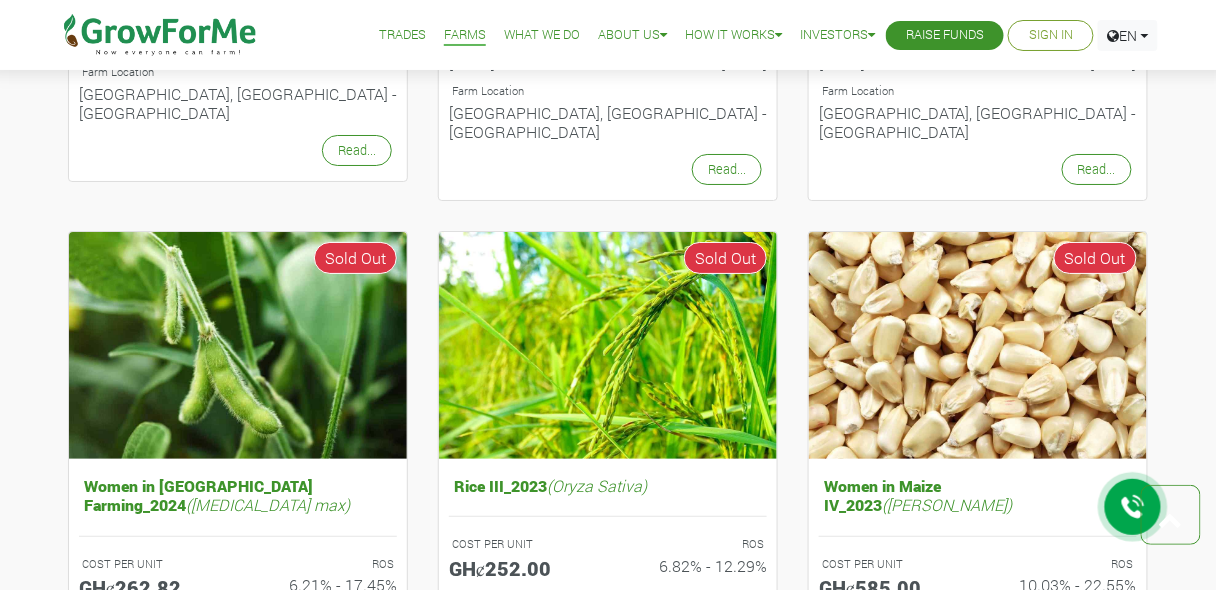click on "Main Channel
Callback
Feedback Form
+12059526298
Open Channel
Contact us on WhatsApp
Trades
Farms
What We Do
About Us
Traction
Our Vision
Our Team
Our Board
Our Advisers
Our Partners
SEC No Objection" at bounding box center (608, 334) 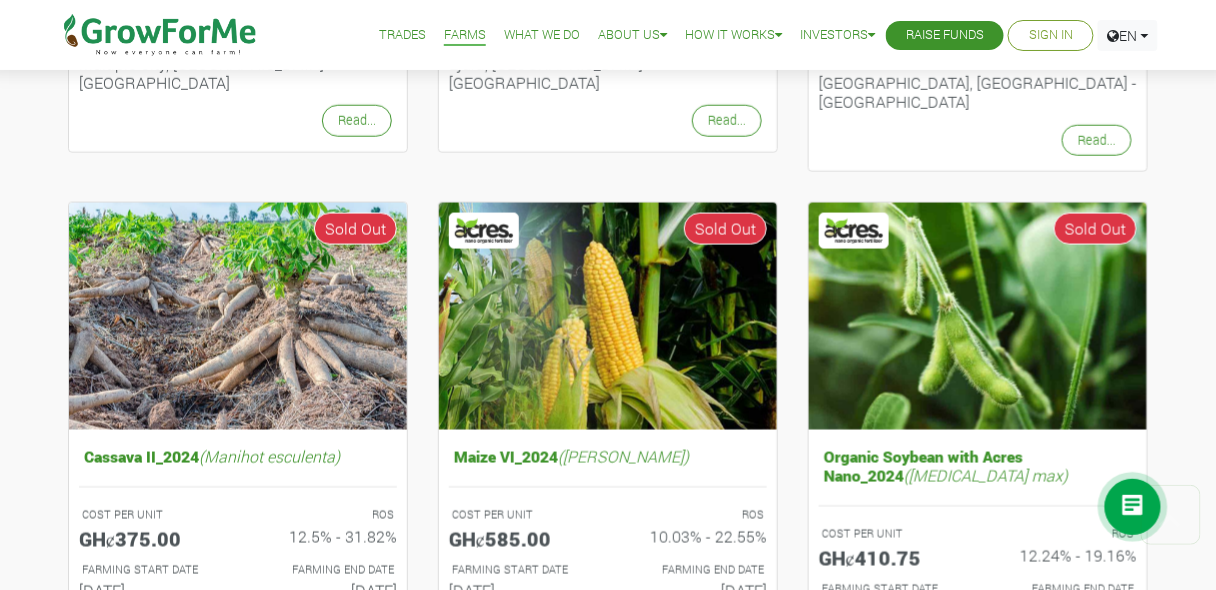 scroll, scrollTop: 629, scrollLeft: 0, axis: vertical 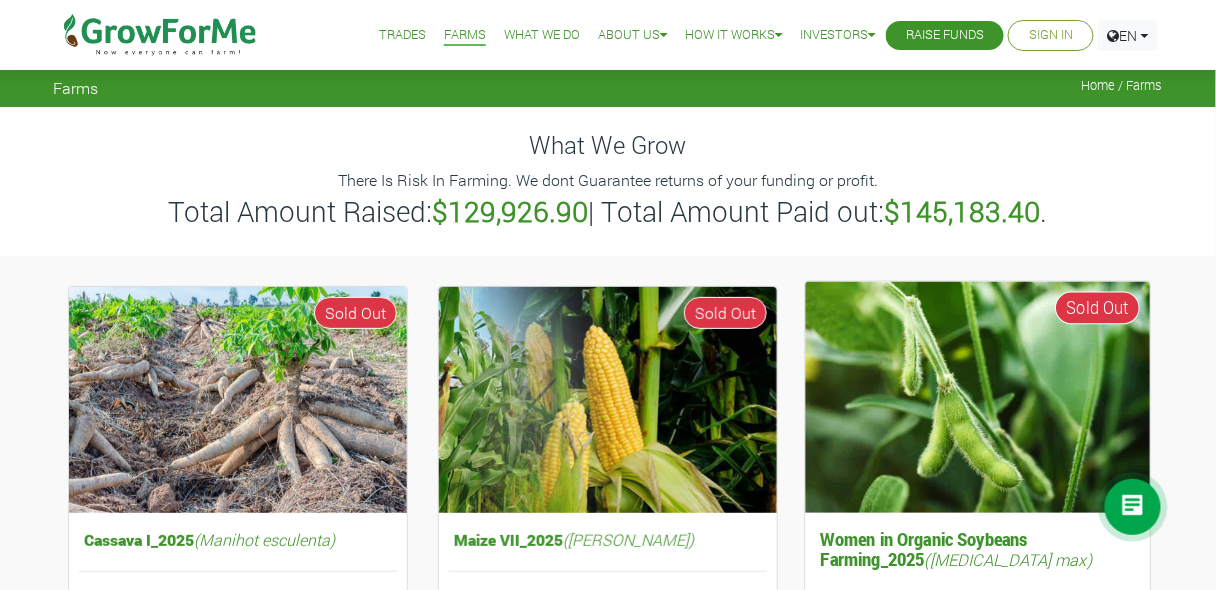 click on "Women in Organic Soybeans Farming_2025  (Glycine max)
COST PER UNIT
GHȼ565.99
ROS
10.23% - 23.48%
FARMING START DATE
20th Jun 2025
FARMING END DATE 30th Mar 2026 Read..." at bounding box center [978, 674] 